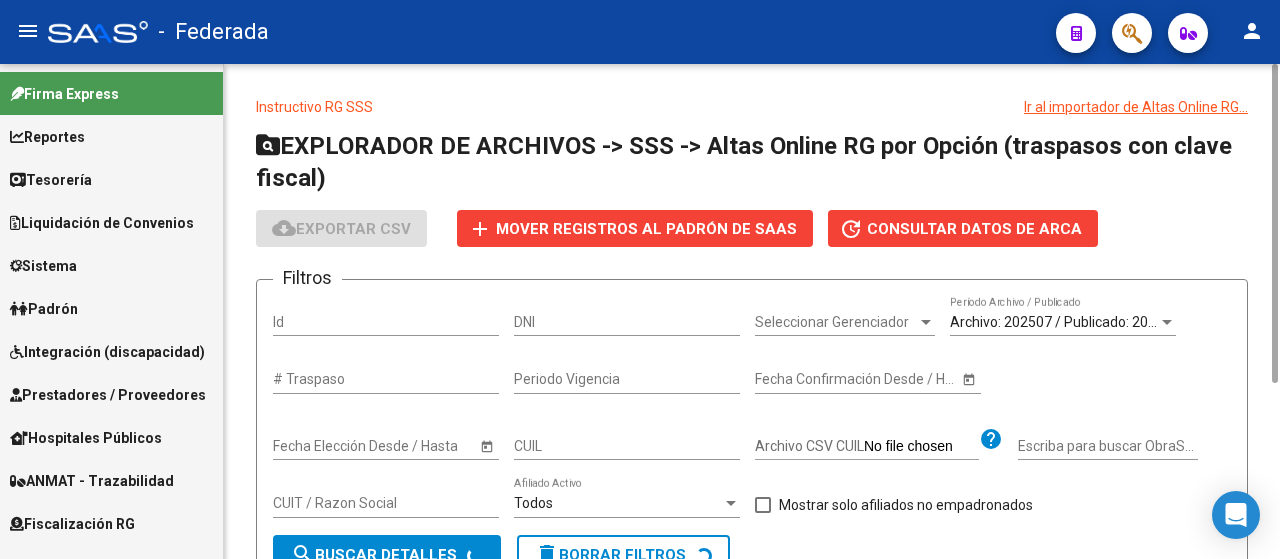 scroll, scrollTop: 0, scrollLeft: 0, axis: both 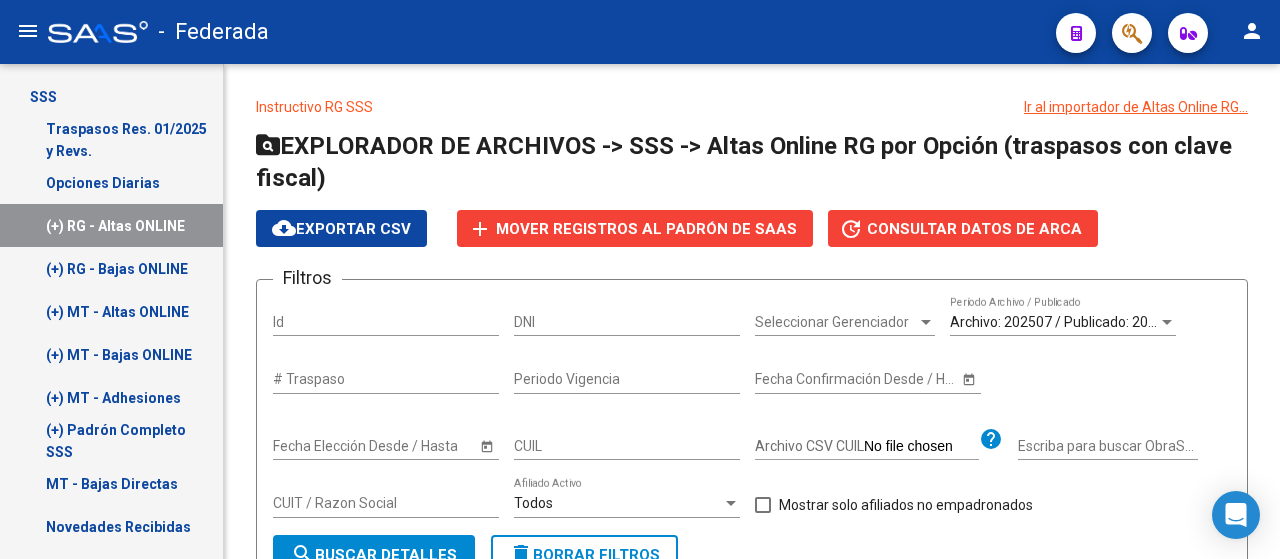 click on "Opciones Diarias" at bounding box center [111, 182] 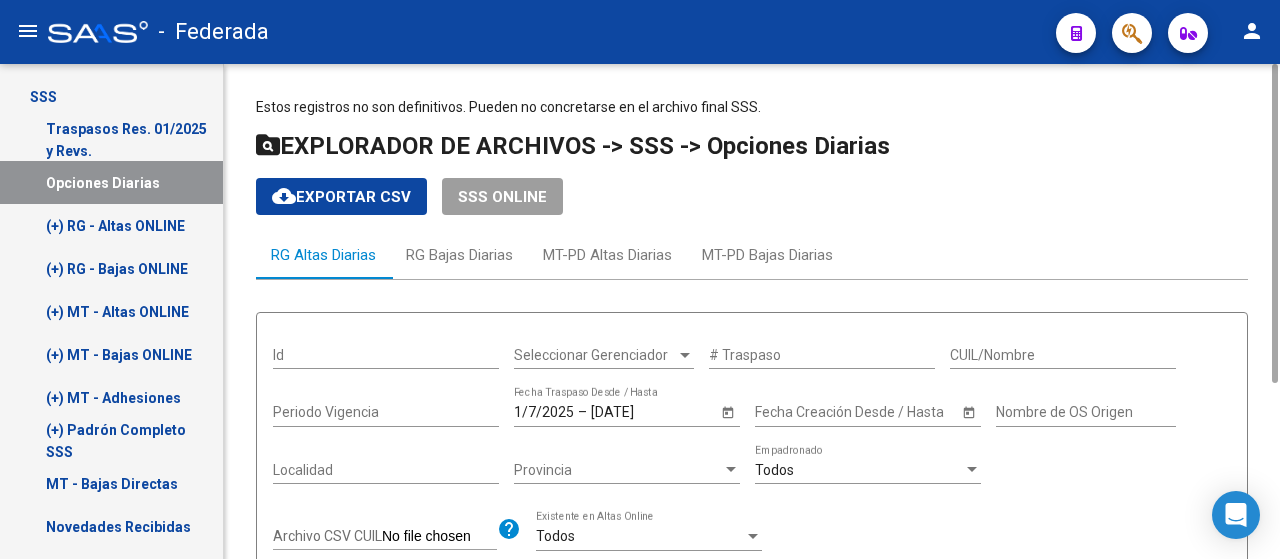 scroll, scrollTop: 200, scrollLeft: 0, axis: vertical 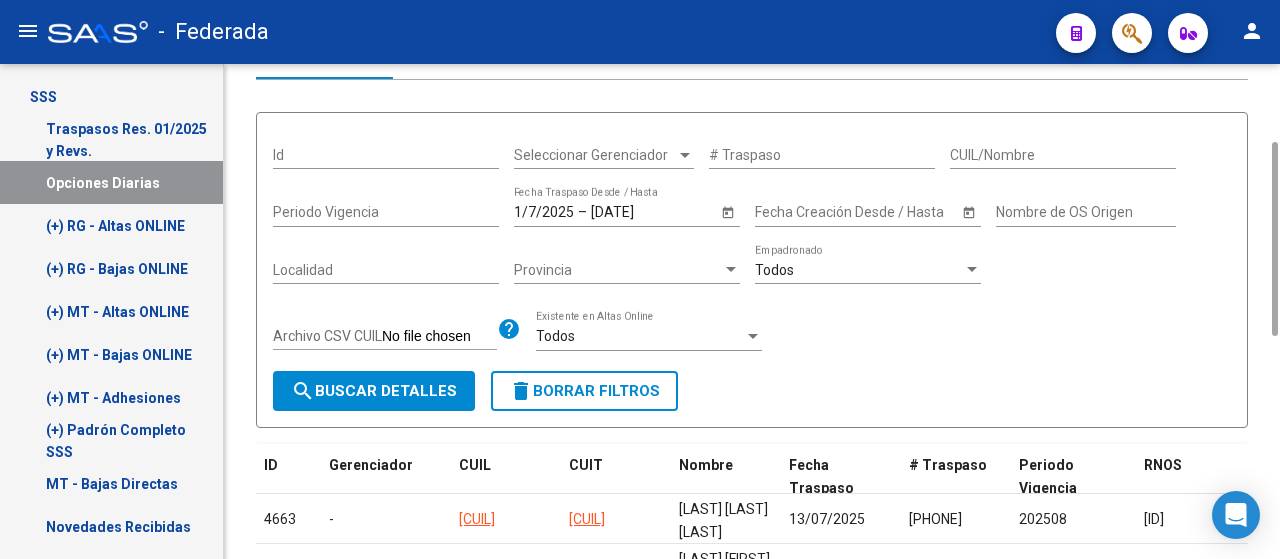 click on "CUIL/Nombre" at bounding box center (1063, 155) 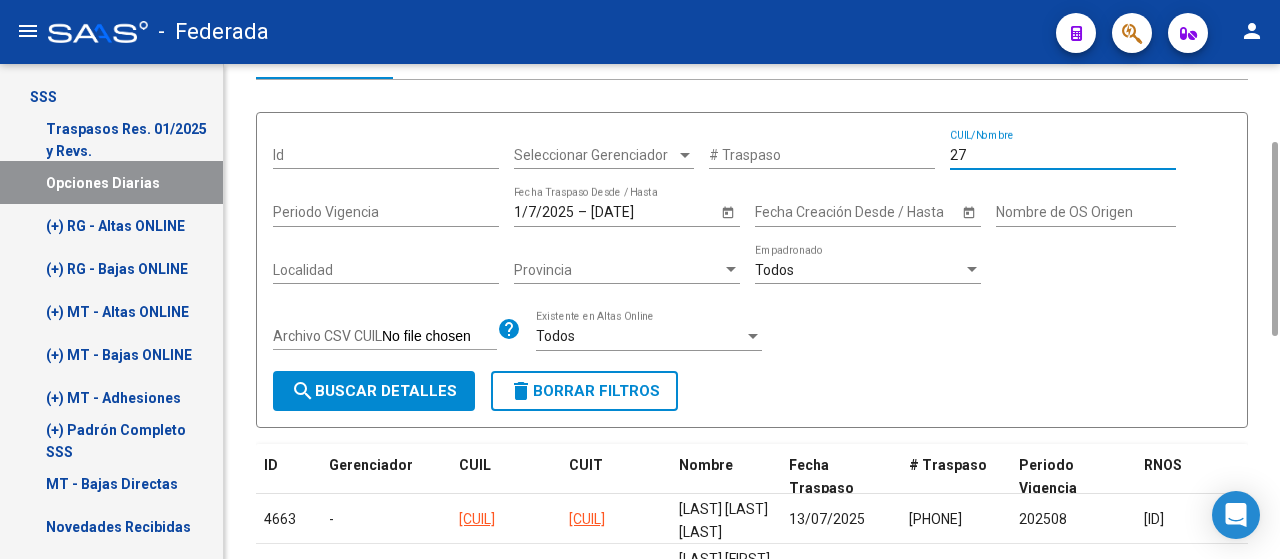 paste on "[CUIL]" 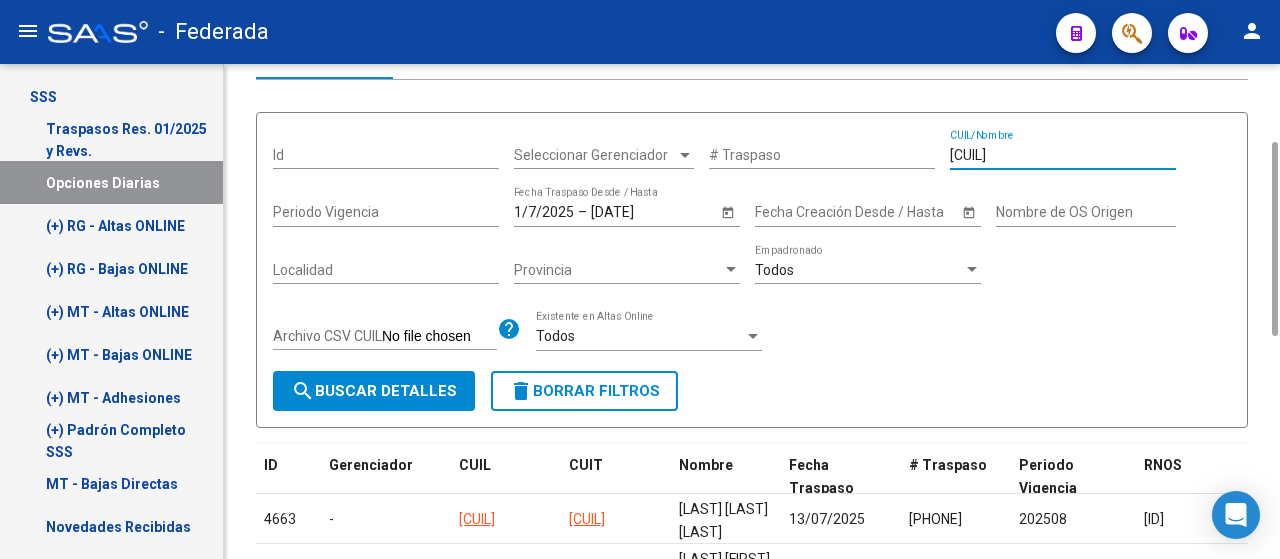 type on "[CUIL]" 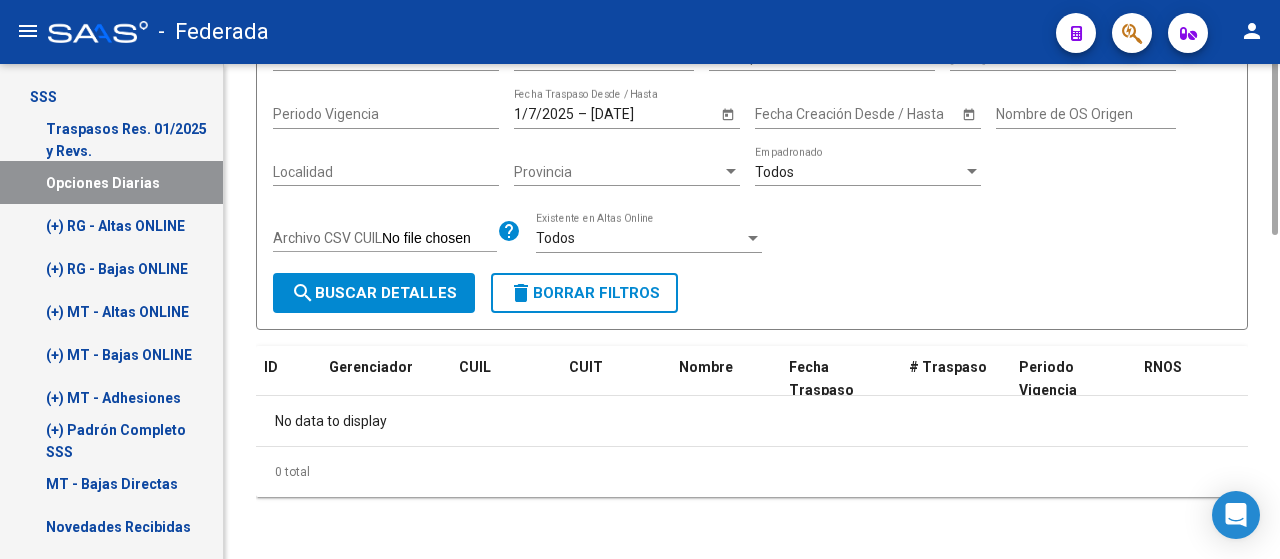 scroll, scrollTop: 0, scrollLeft: 0, axis: both 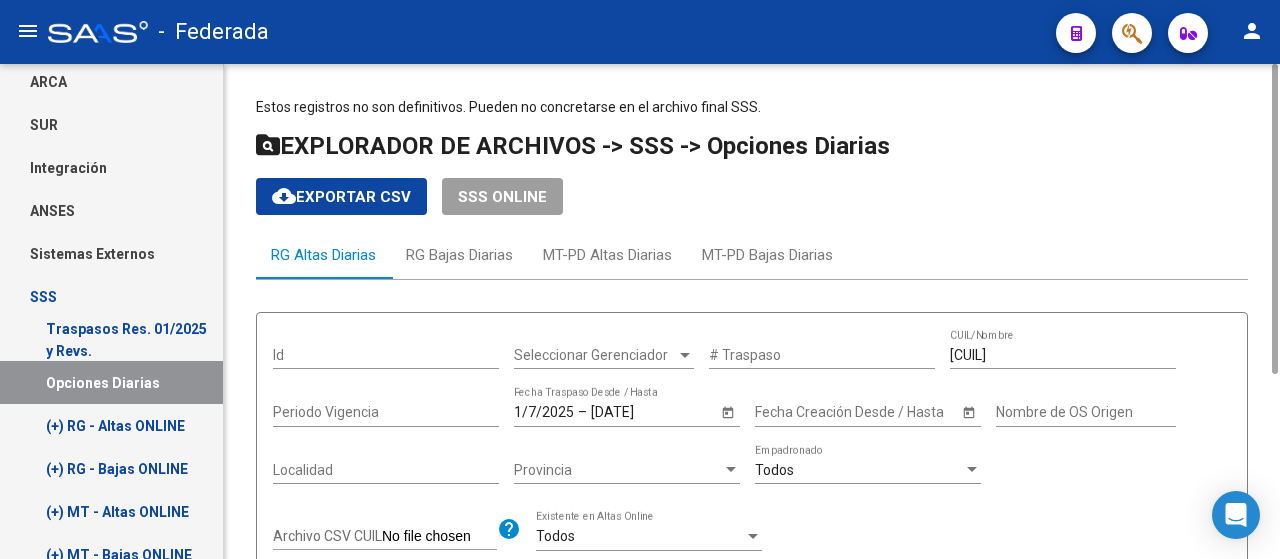 click on "1/7/2025" at bounding box center [544, 412] 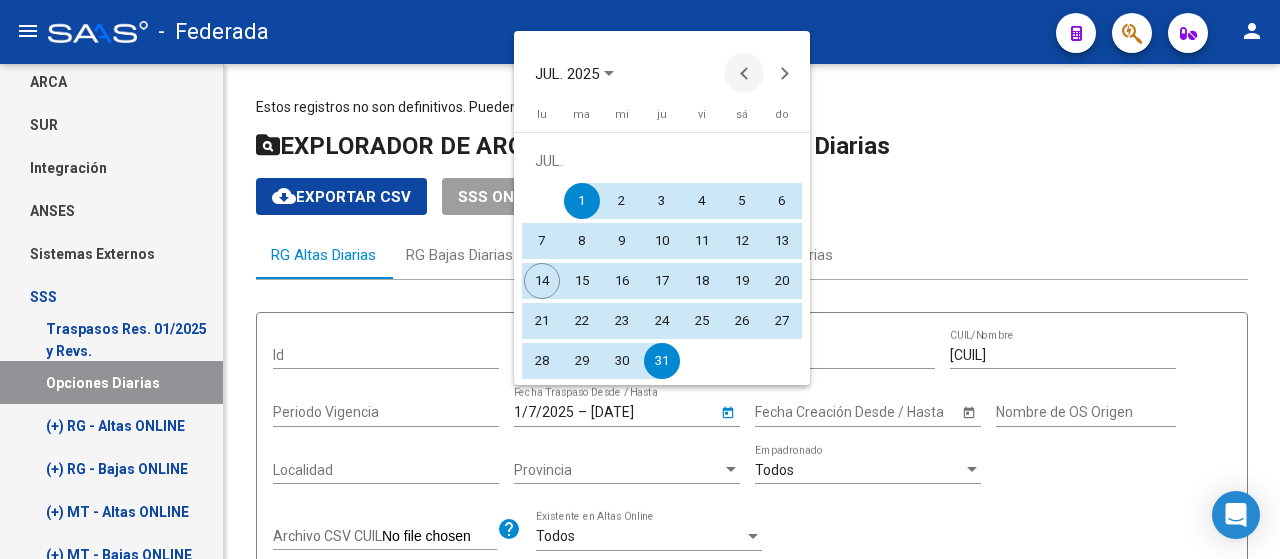 click at bounding box center [744, 73] 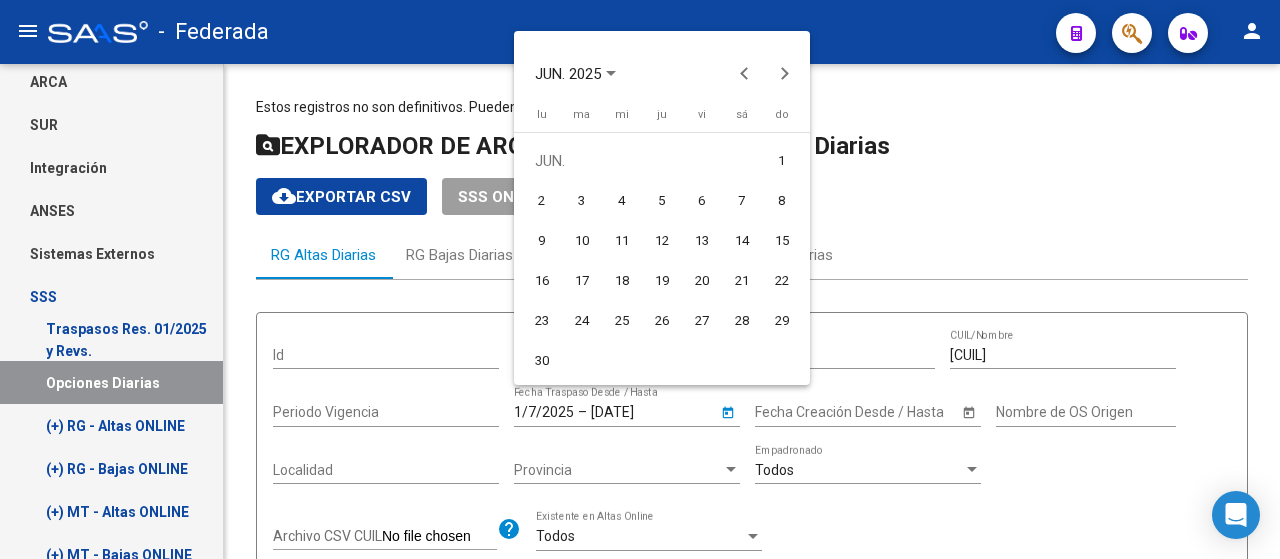 click on "1" at bounding box center (782, 161) 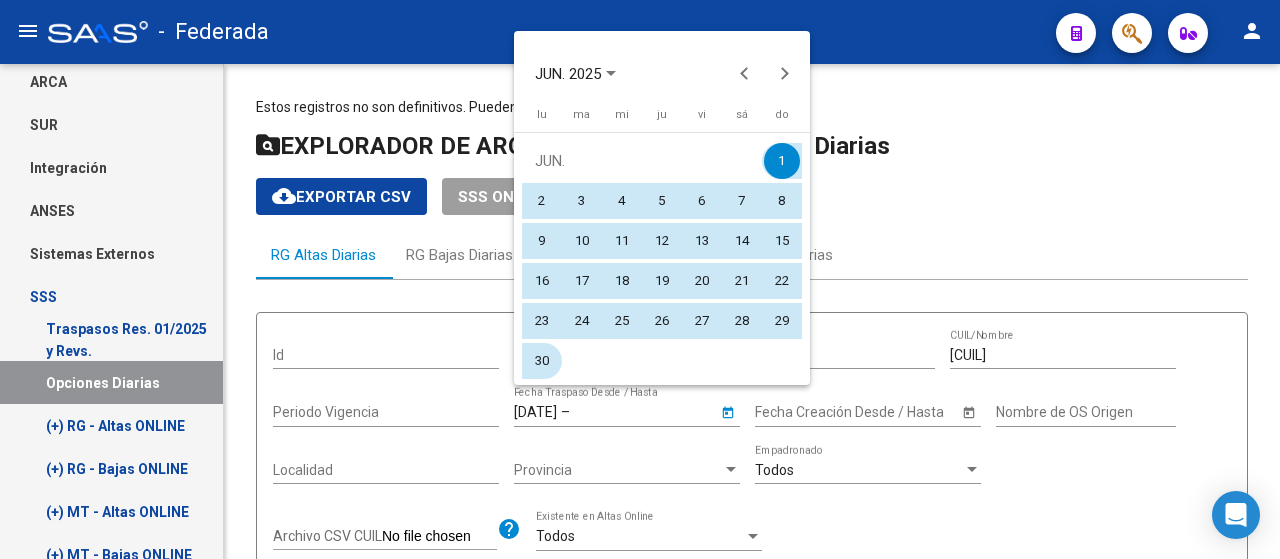 click on "30" at bounding box center (542, 361) 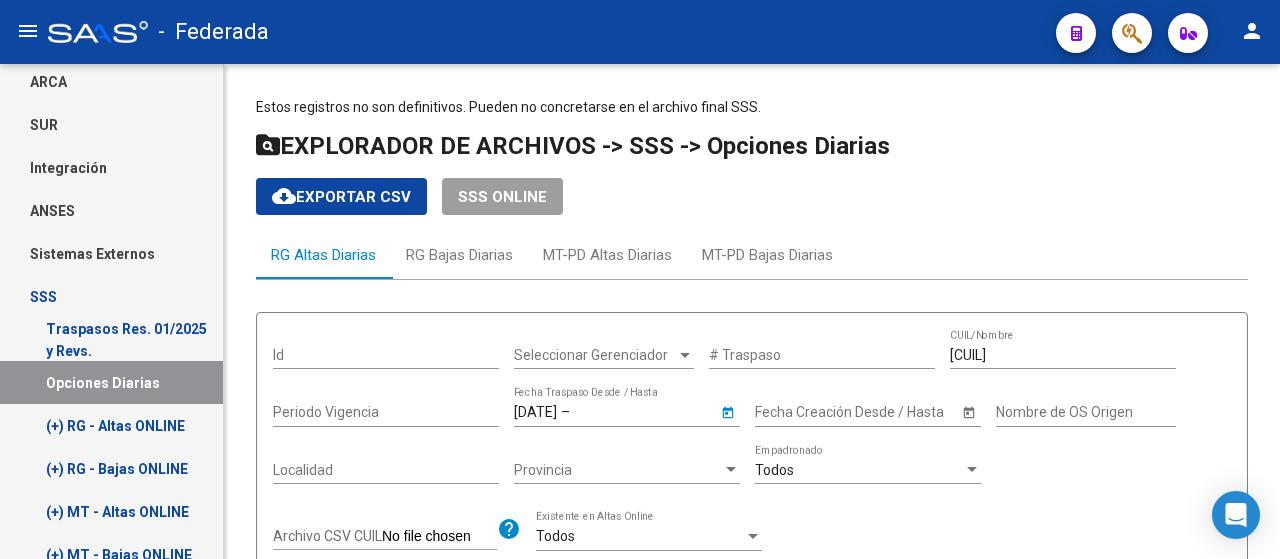 type on "[DATE]" 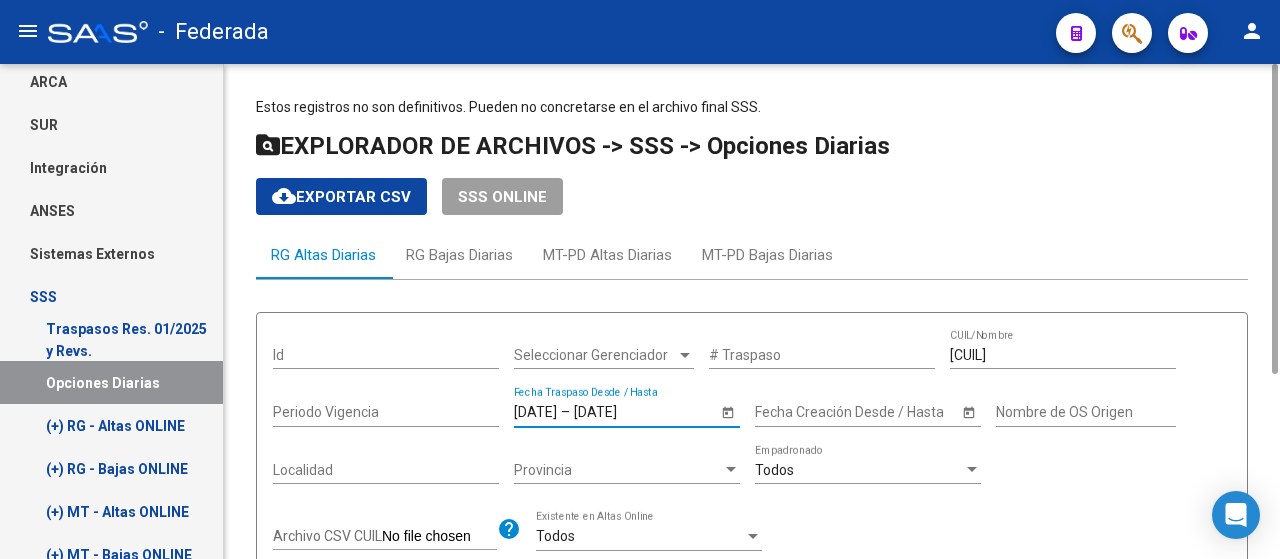 scroll, scrollTop: 298, scrollLeft: 0, axis: vertical 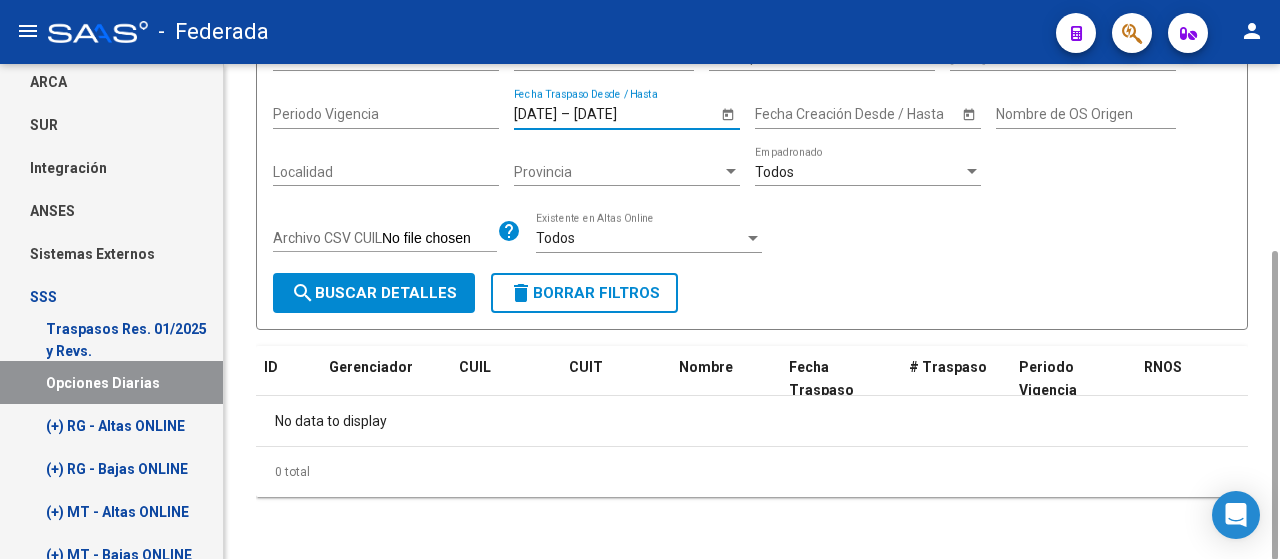 click on "search  Buscar Detalles" at bounding box center (374, 293) 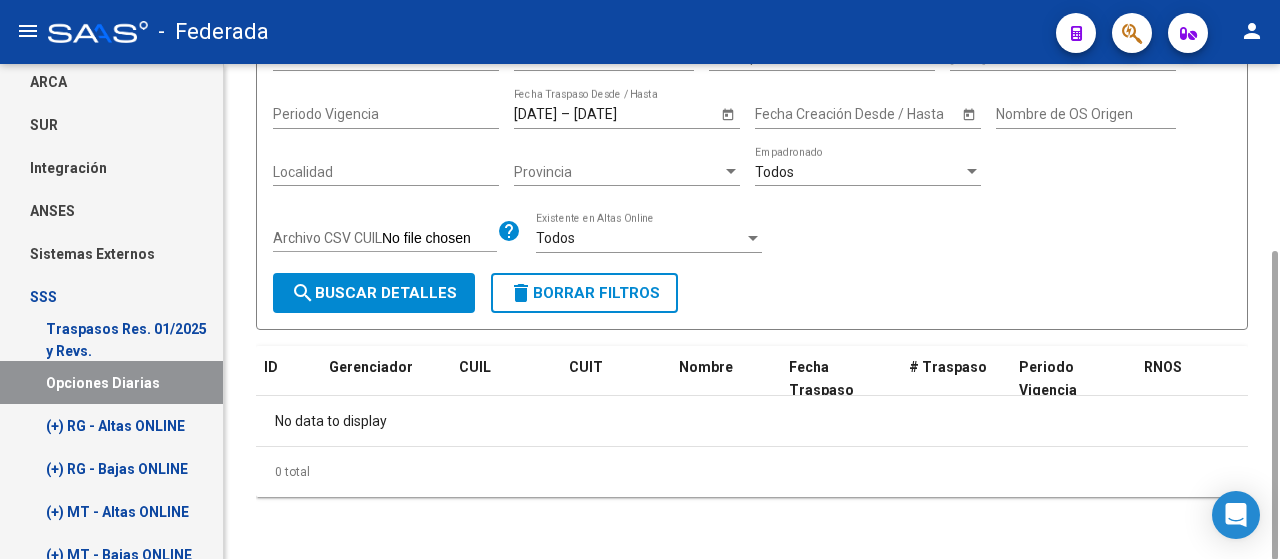 scroll, scrollTop: 0, scrollLeft: 0, axis: both 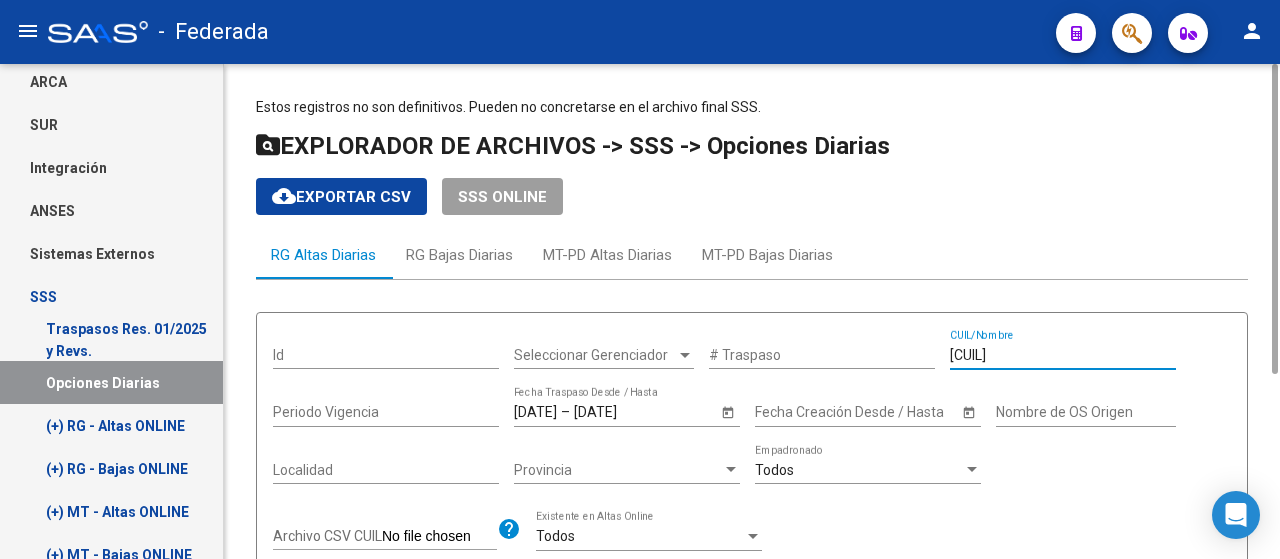 drag, startPoint x: 1040, startPoint y: 351, endPoint x: 920, endPoint y: 341, distance: 120.41595 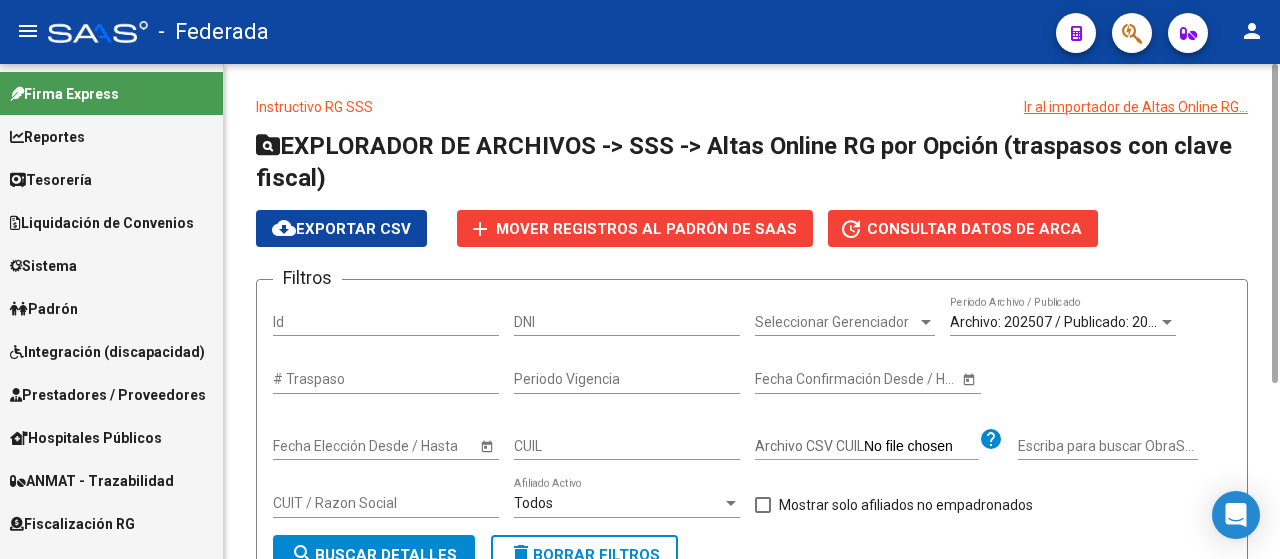 scroll, scrollTop: 0, scrollLeft: 0, axis: both 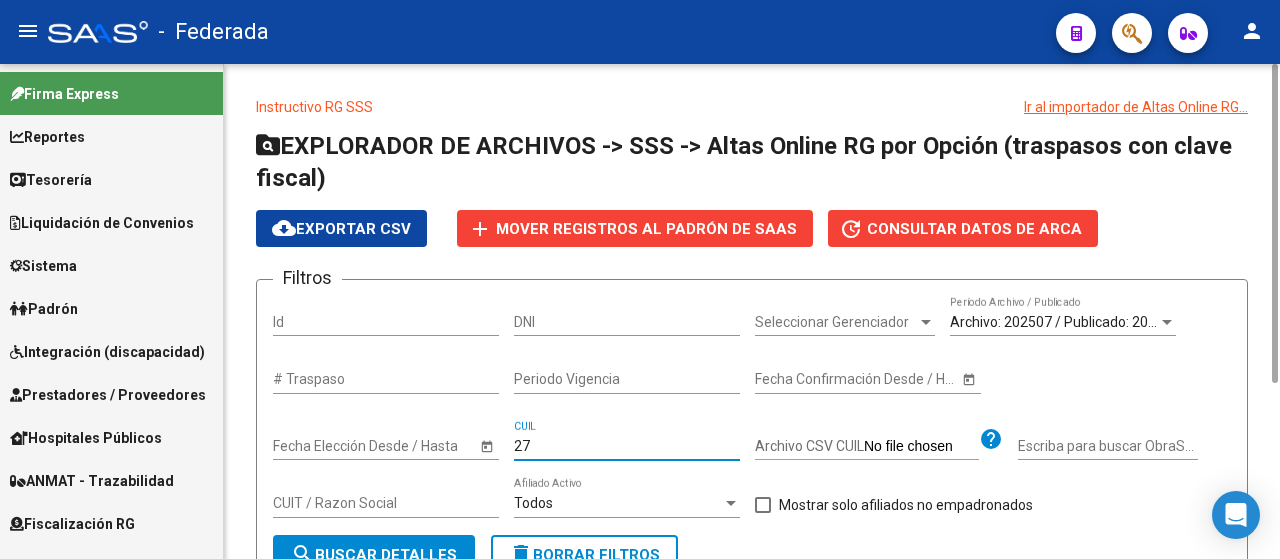 paste on "-[CUIL]" 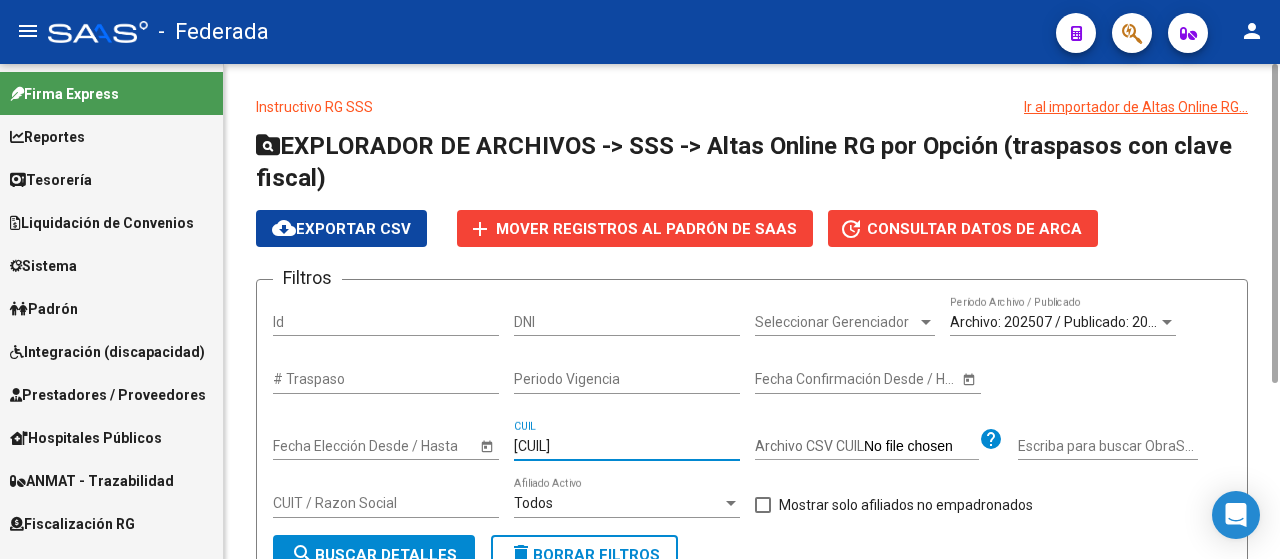 type on "[CUIL]" 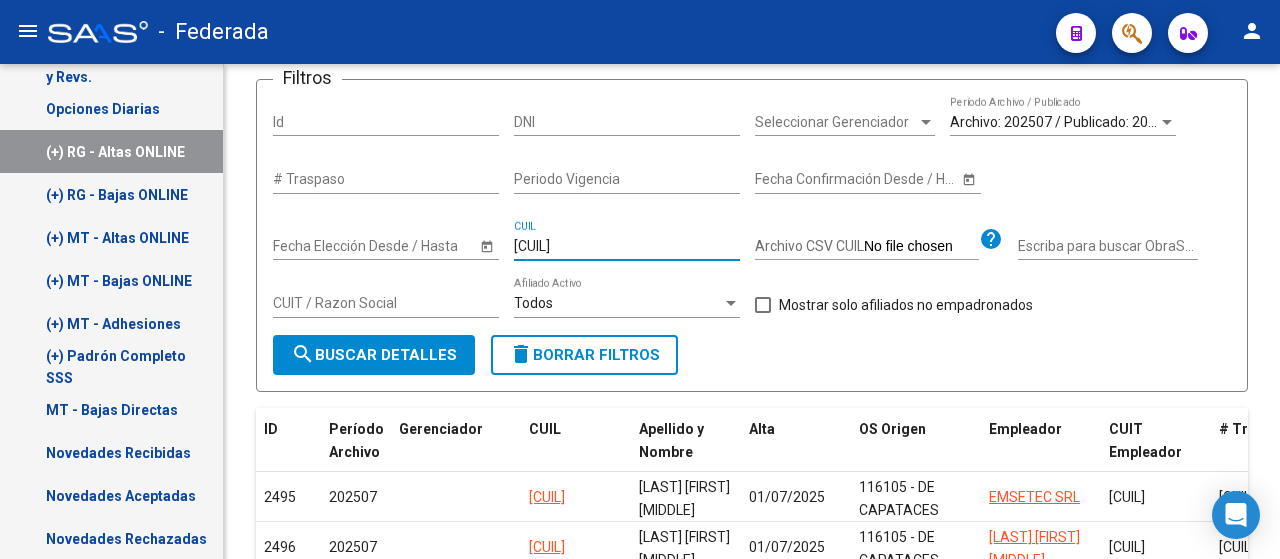 scroll, scrollTop: 900, scrollLeft: 0, axis: vertical 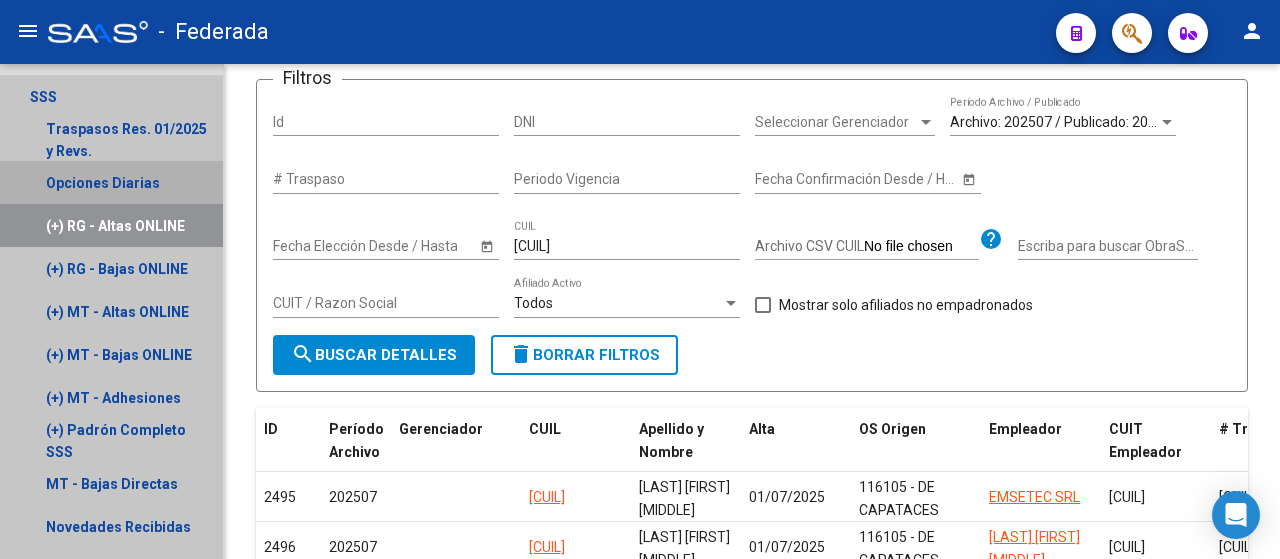 click on "Opciones Diarias" at bounding box center [111, 182] 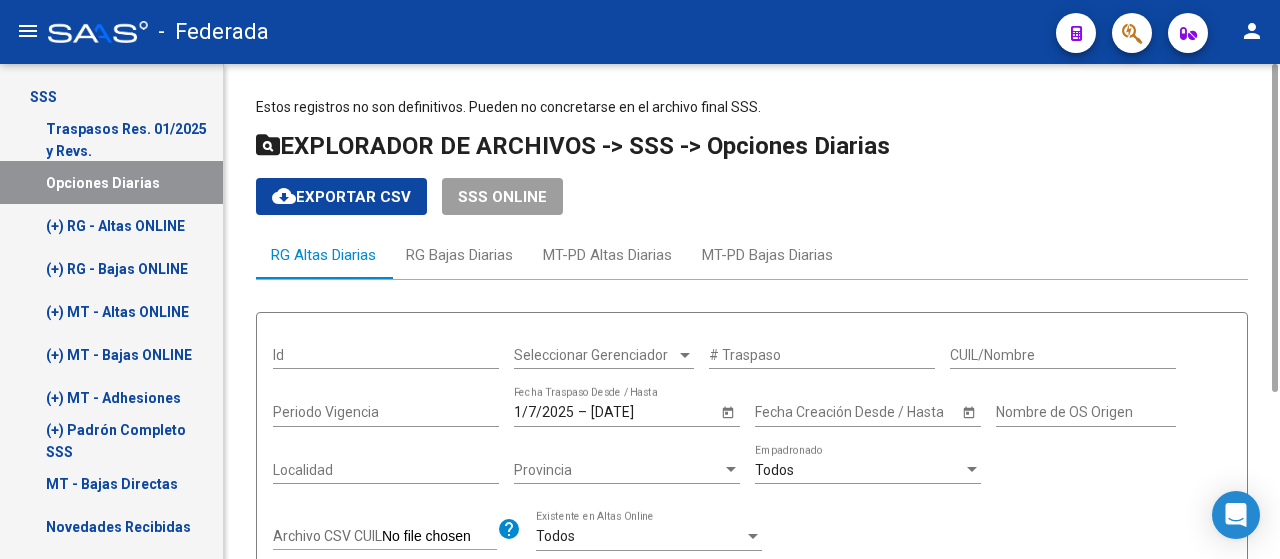 click on "Provincia" at bounding box center (618, 470) 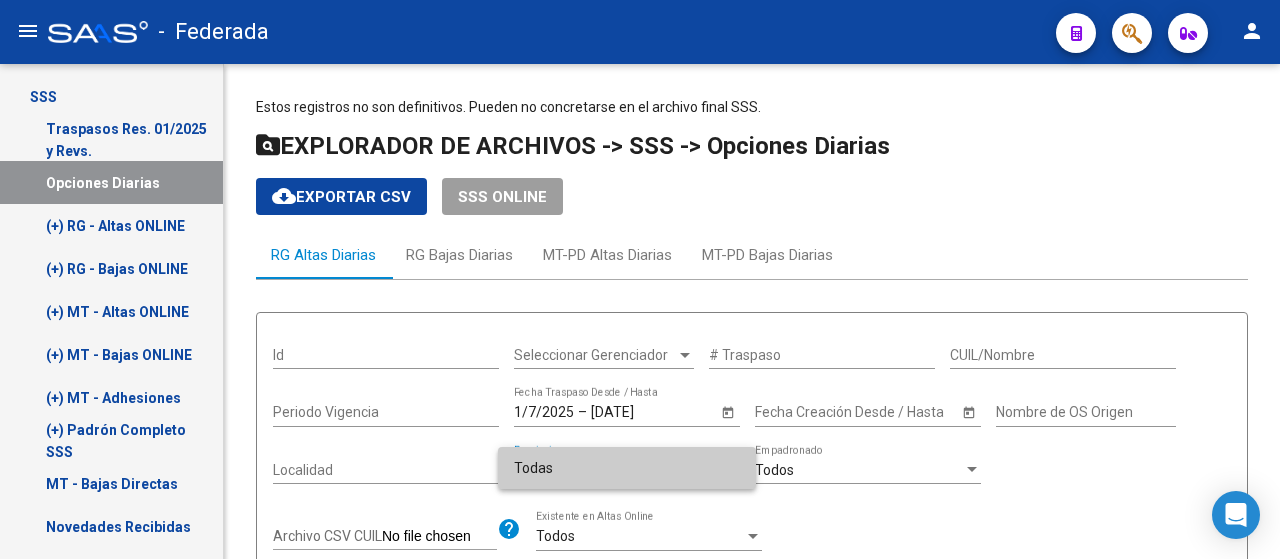 click at bounding box center (640, 279) 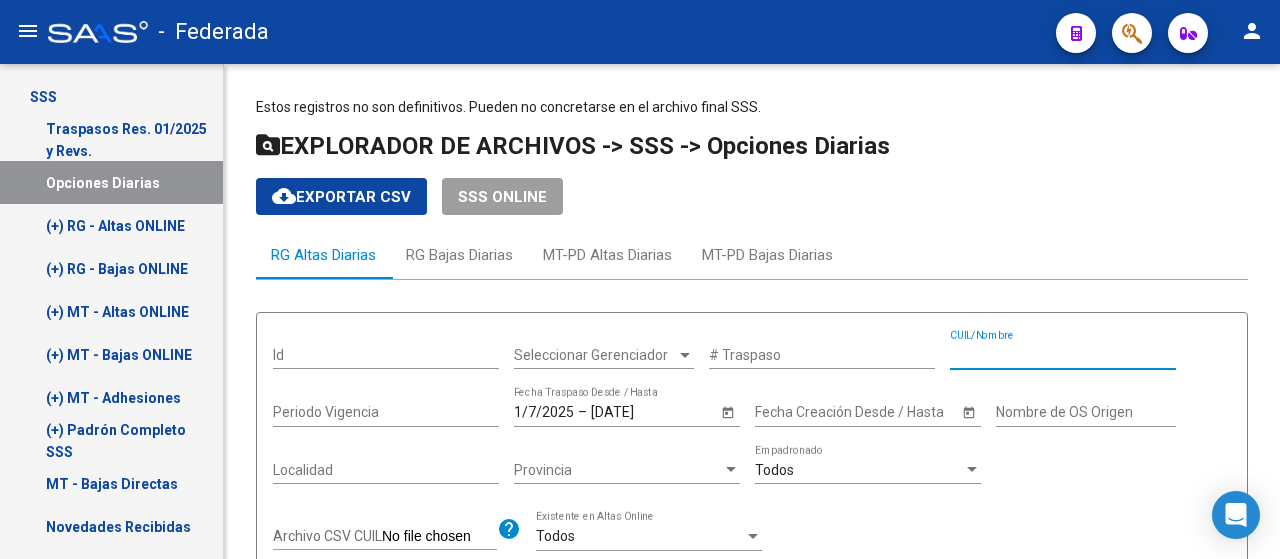 click on "CUIL/Nombre" at bounding box center (1063, 355) 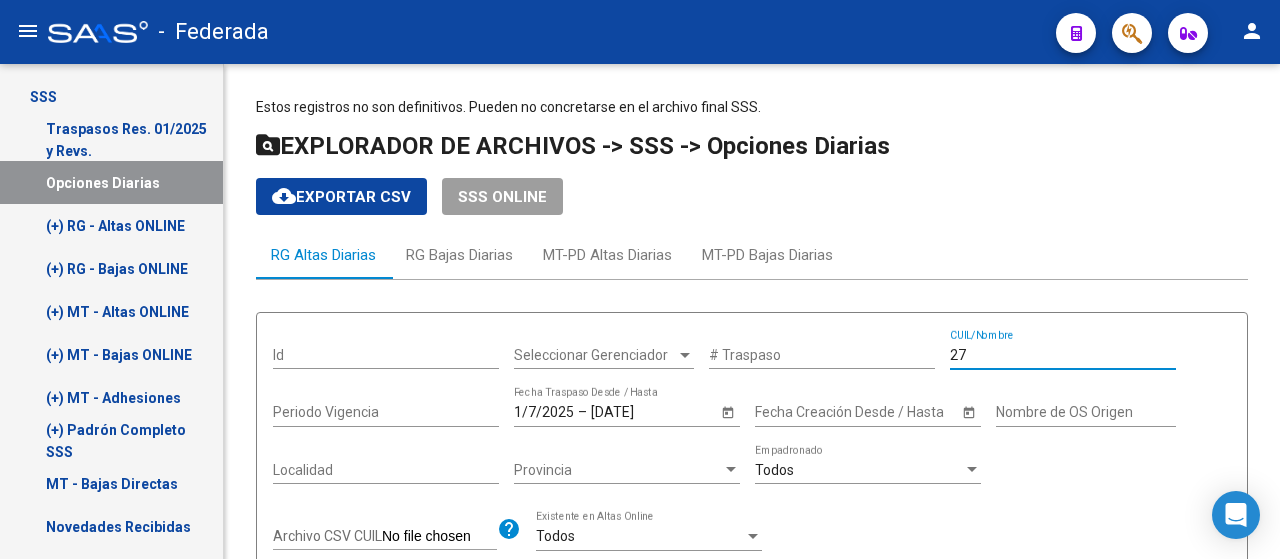 paste on "[CUIL]" 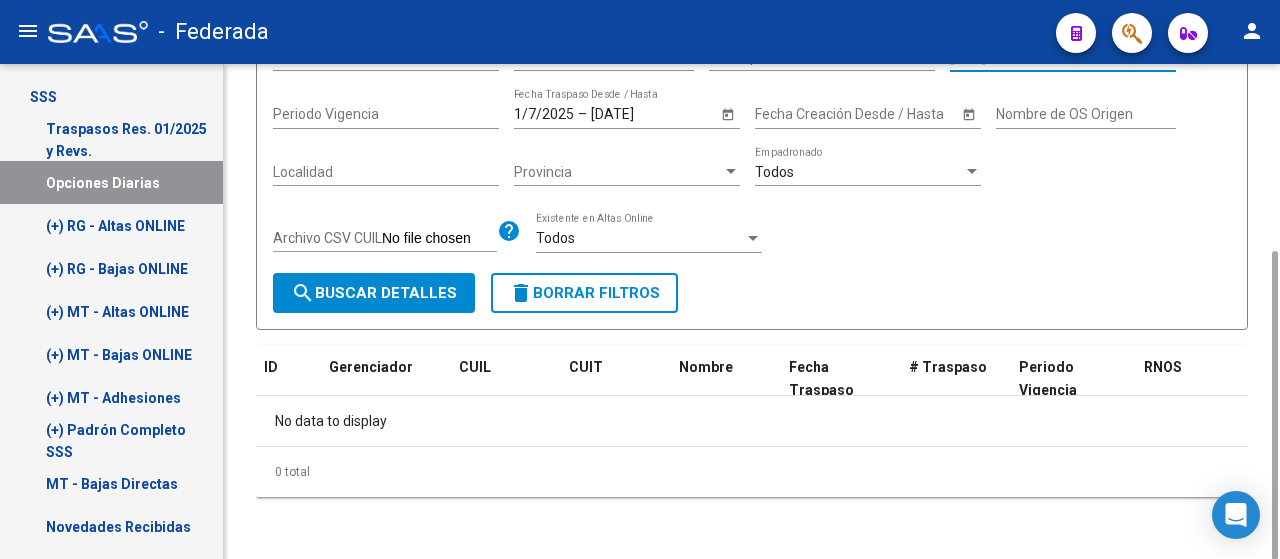 scroll, scrollTop: 0, scrollLeft: 0, axis: both 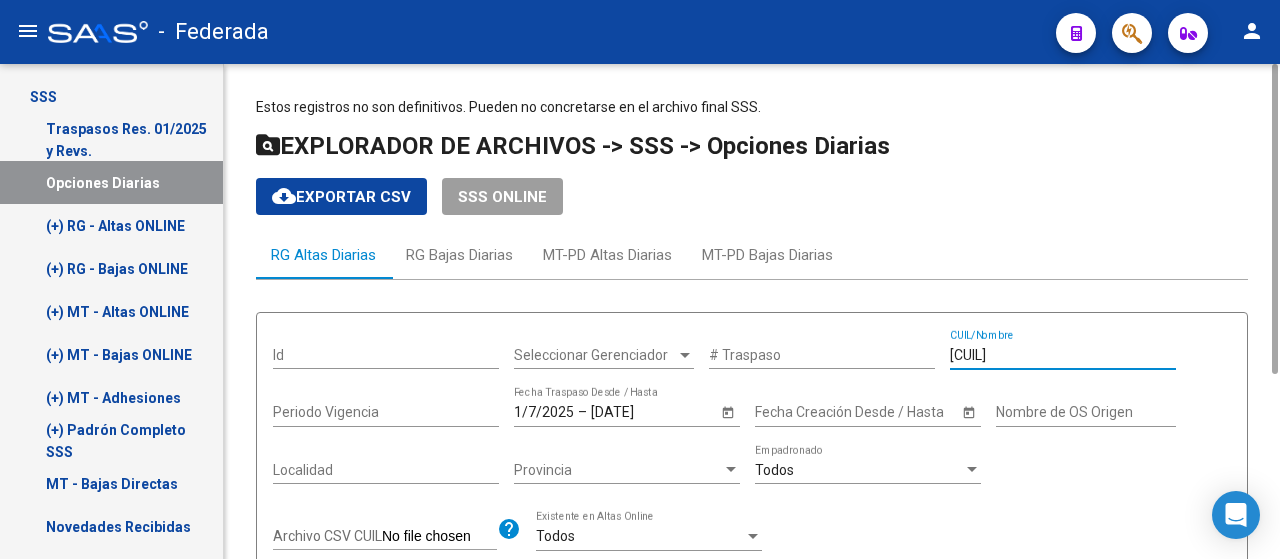 click on "[CUIL]/Nombre" 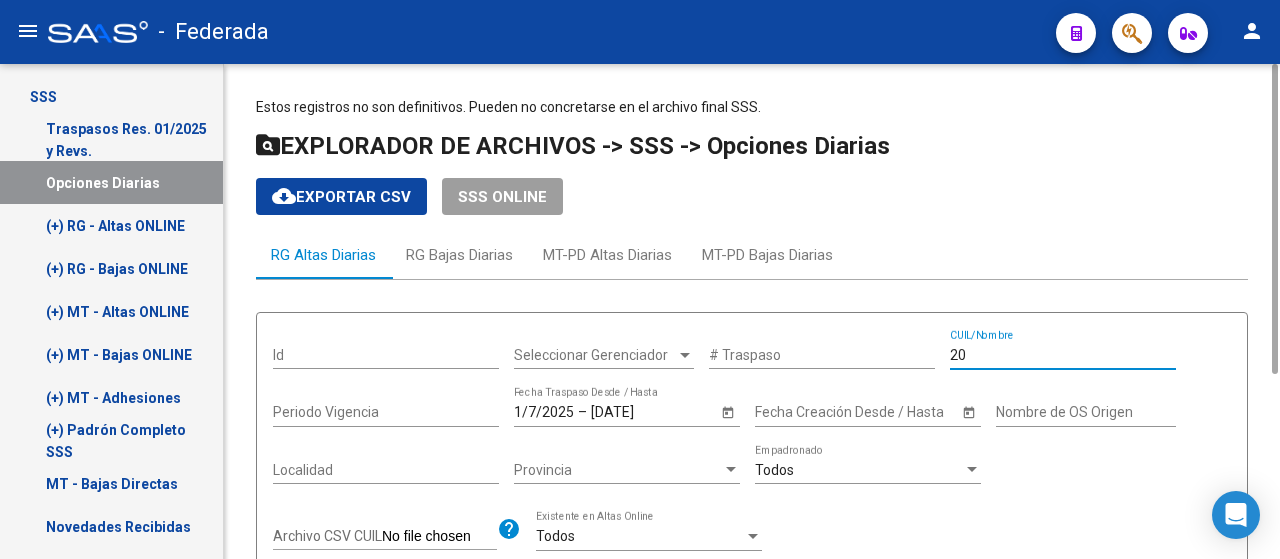 paste on "[CUIL]" 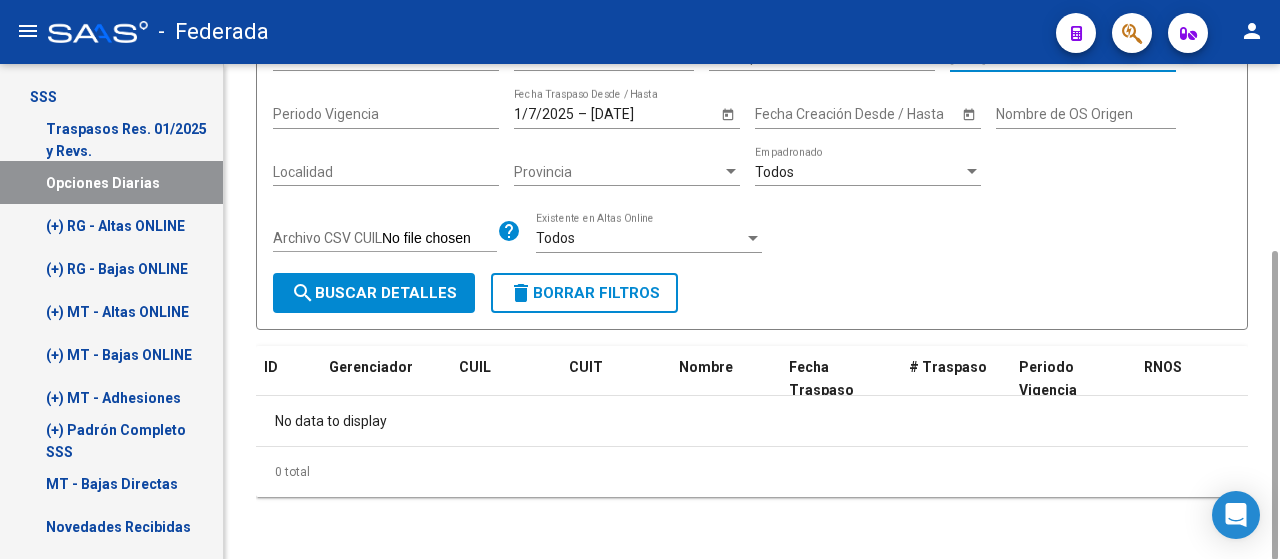 scroll, scrollTop: 98, scrollLeft: 0, axis: vertical 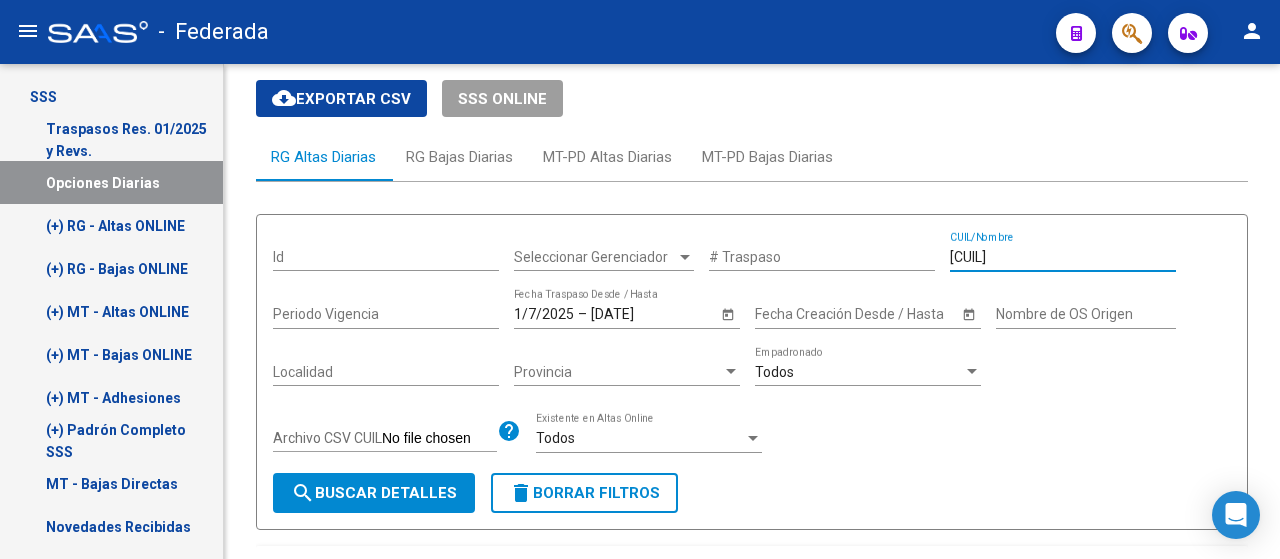 type on "[CUIL]" 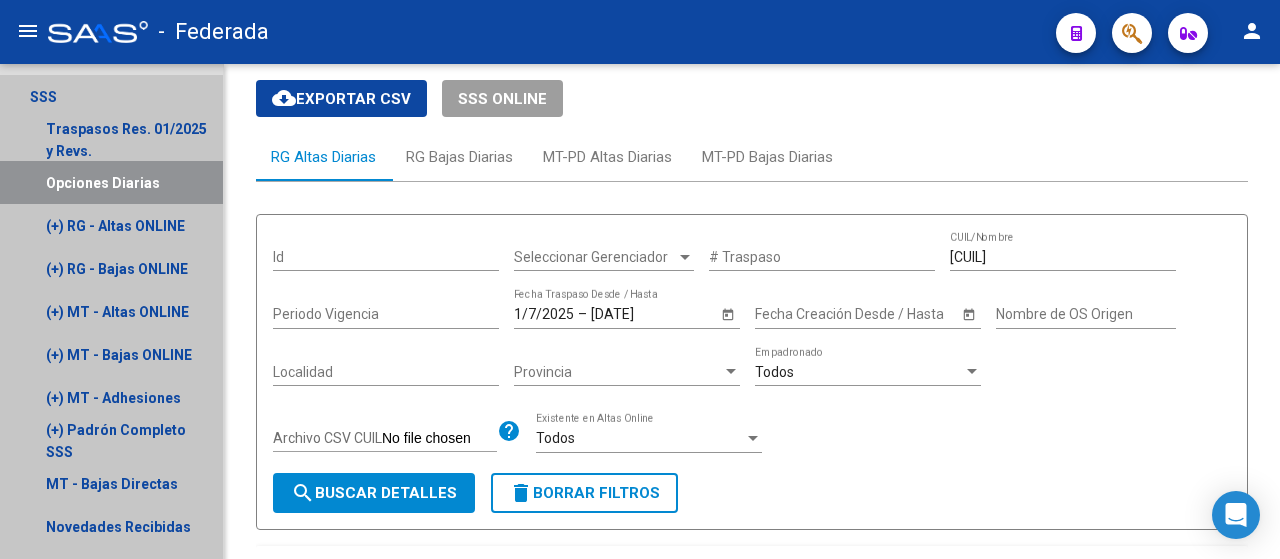 click on "Opciones Diarias" at bounding box center (111, 182) 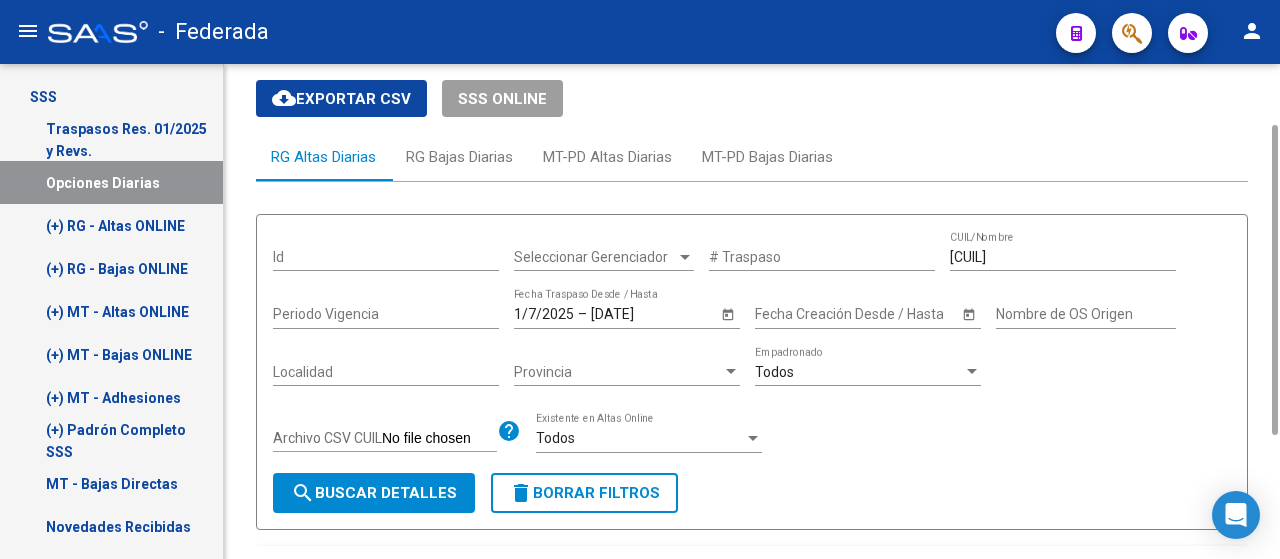 click on "search  Buscar Detalles" at bounding box center [374, 493] 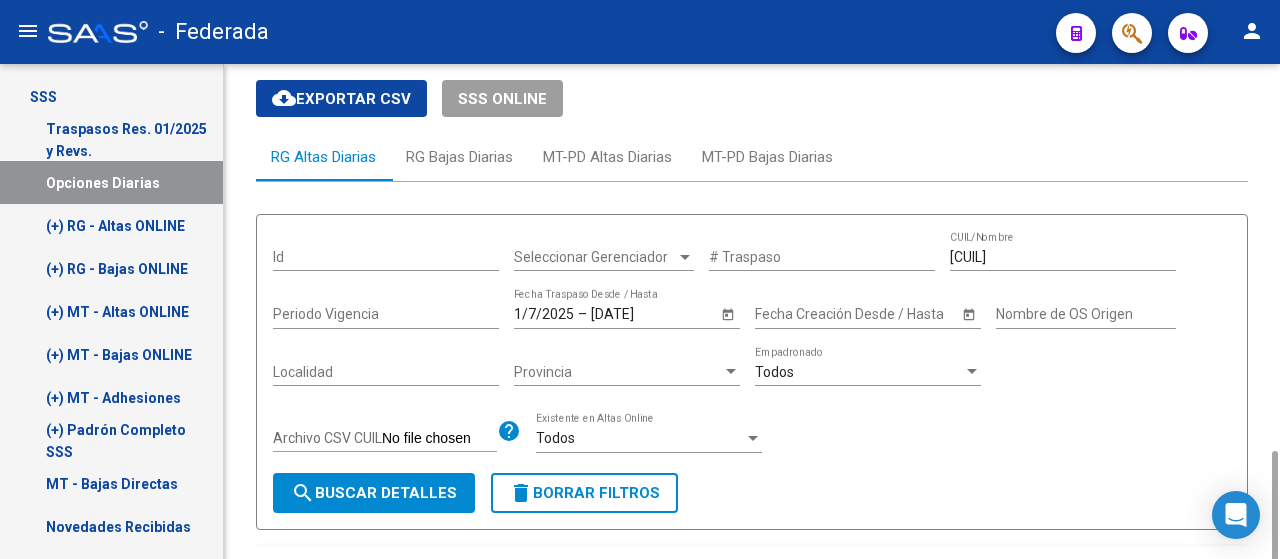 scroll, scrollTop: 298, scrollLeft: 0, axis: vertical 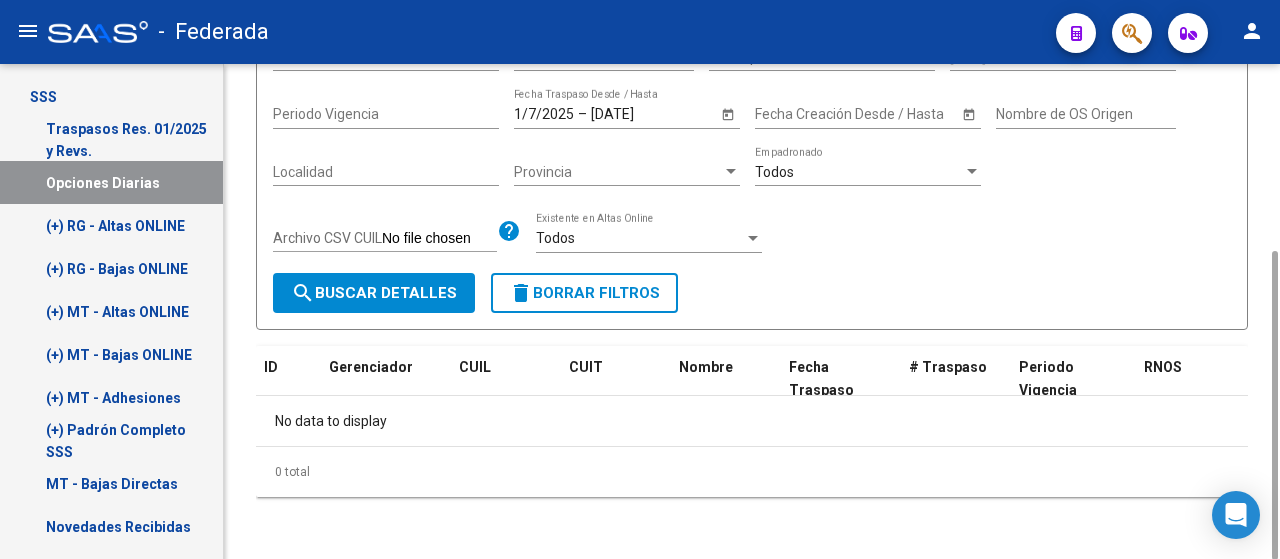 click on "1/7/2025" at bounding box center (544, 114) 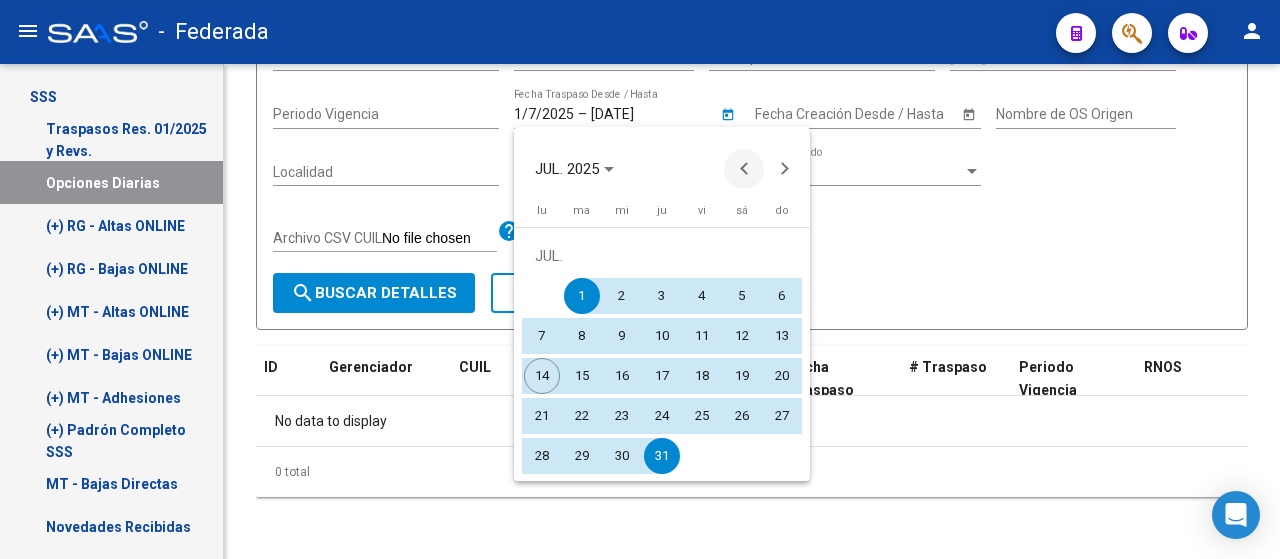 click at bounding box center (744, 169) 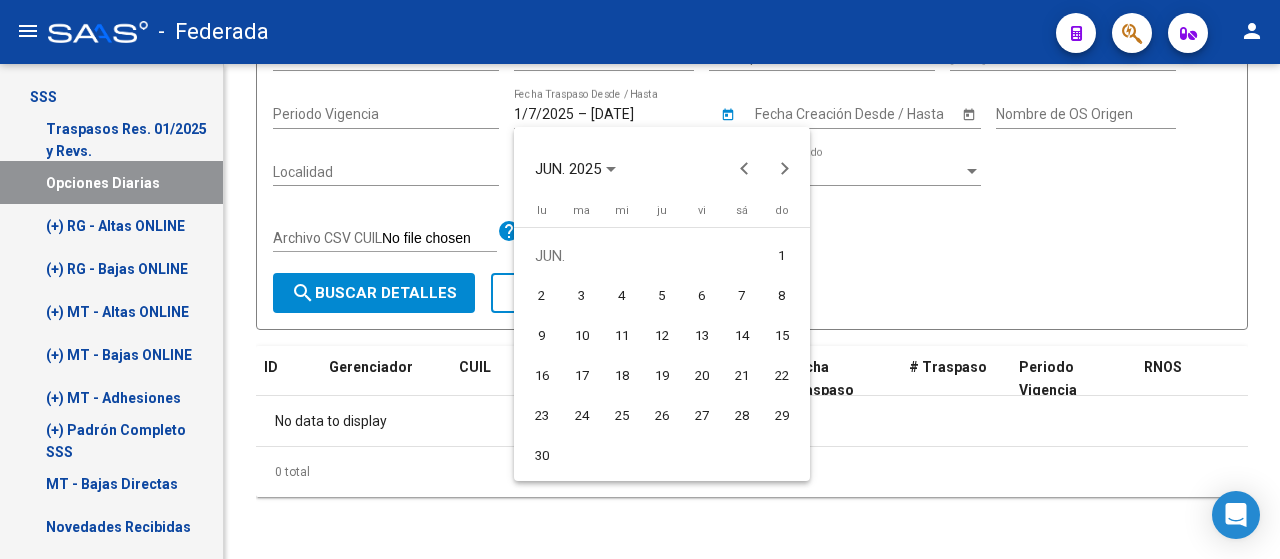 click on "1" at bounding box center (782, 256) 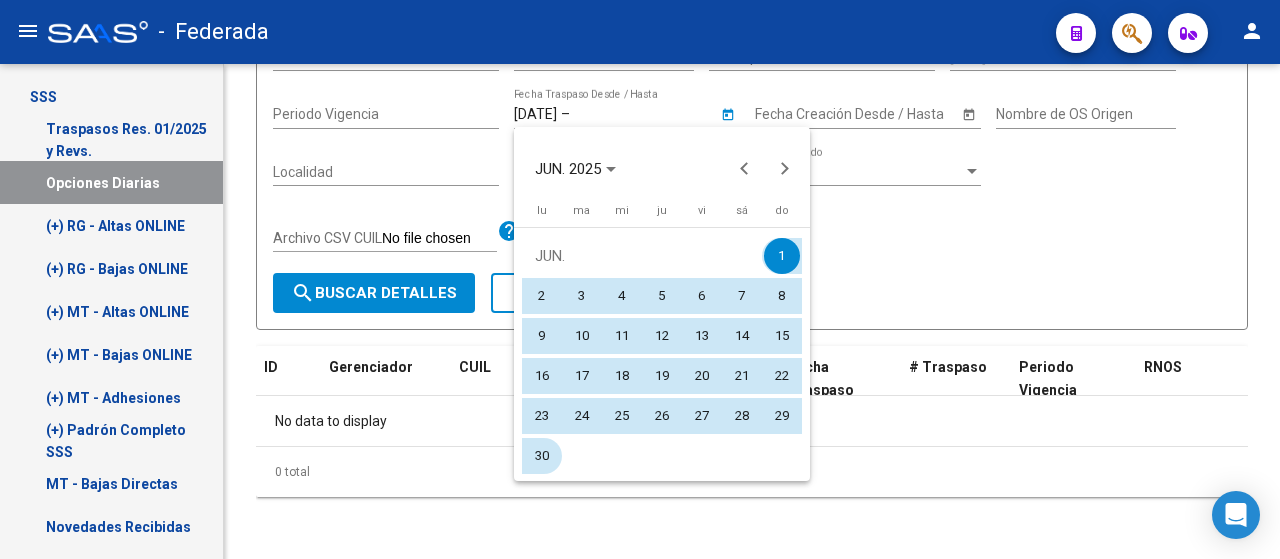 click on "30" at bounding box center [542, 456] 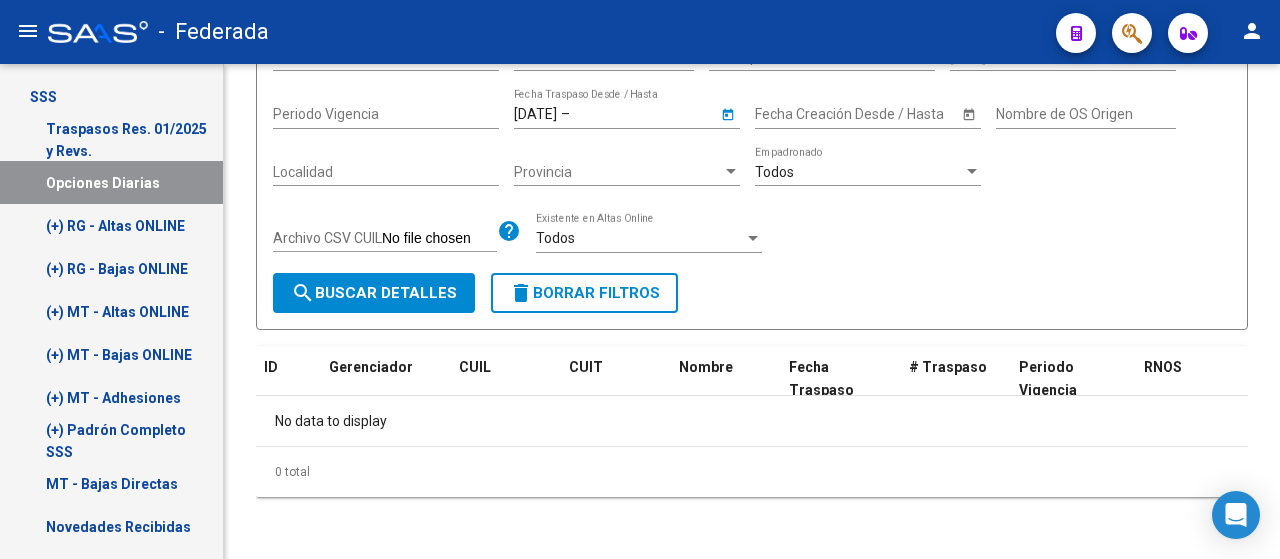 type on "[DATE]" 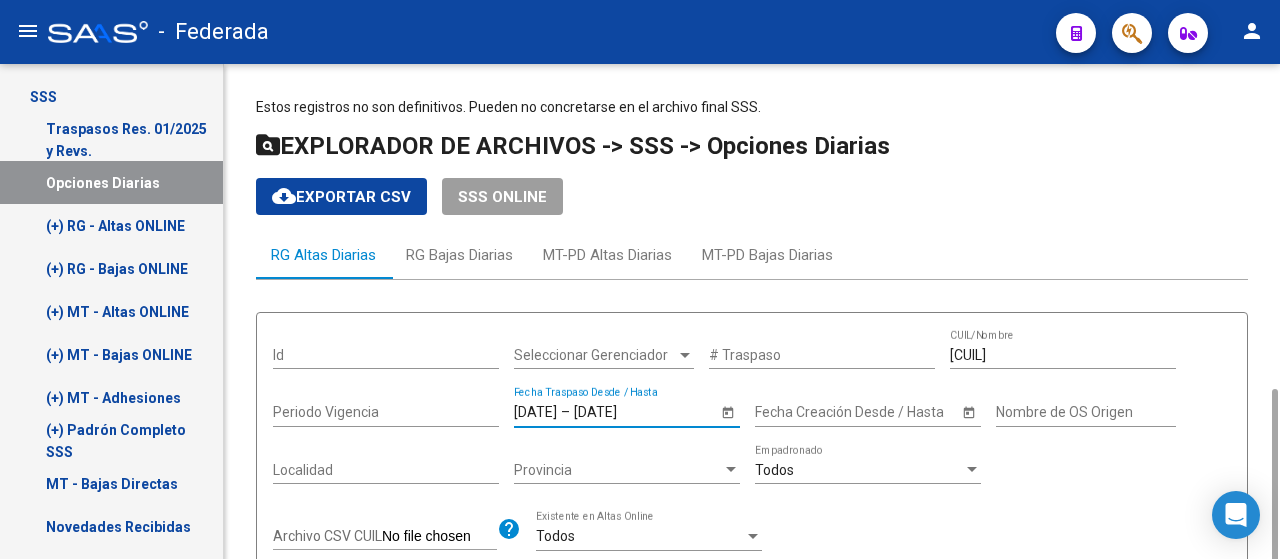 scroll, scrollTop: 200, scrollLeft: 0, axis: vertical 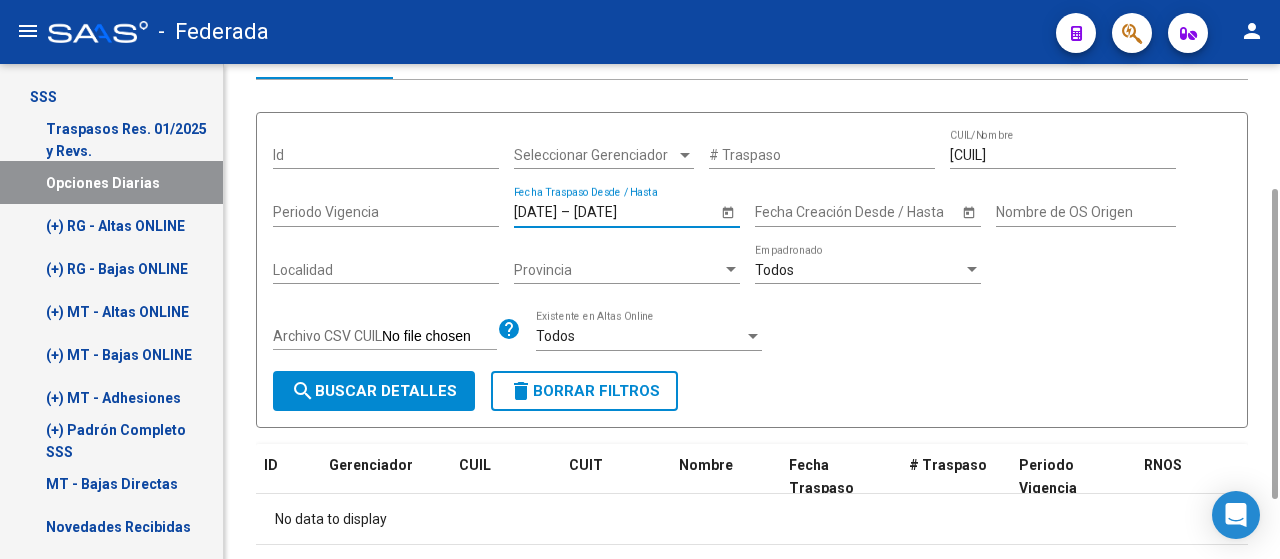 click on "search  Buscar Detalles" at bounding box center [374, 391] 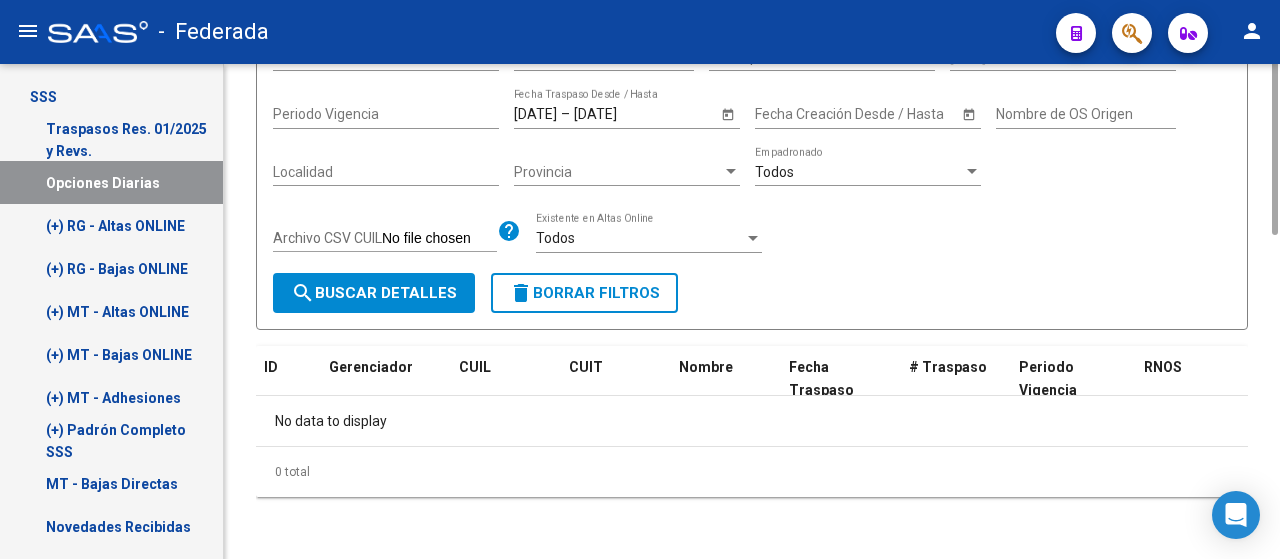 scroll, scrollTop: 98, scrollLeft: 0, axis: vertical 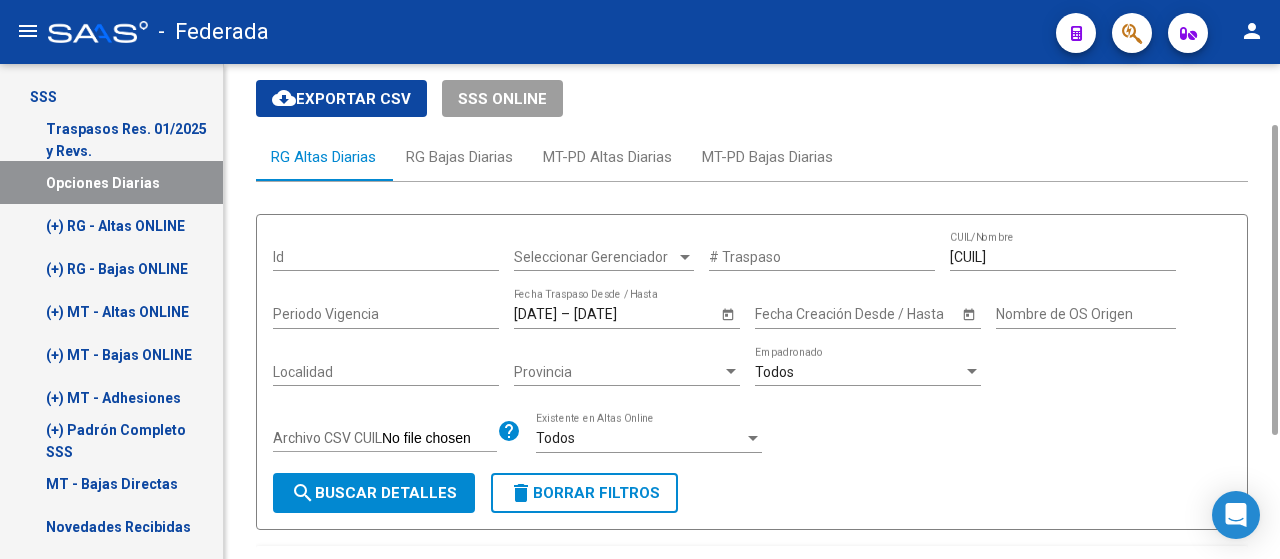click on "[DATE]" at bounding box center (535, 314) 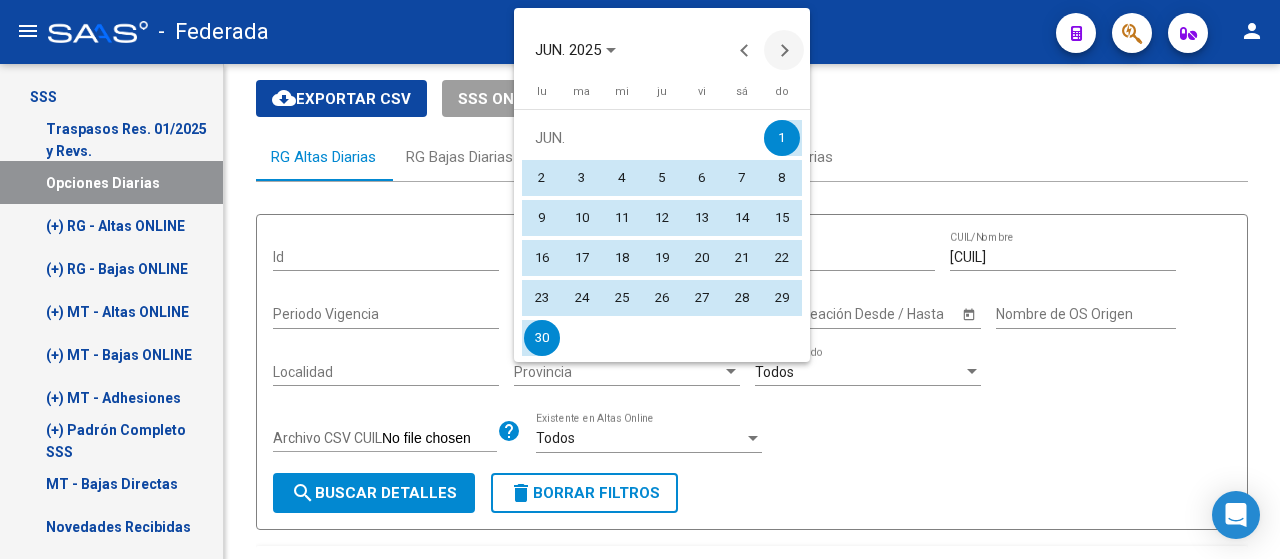 click at bounding box center (784, 50) 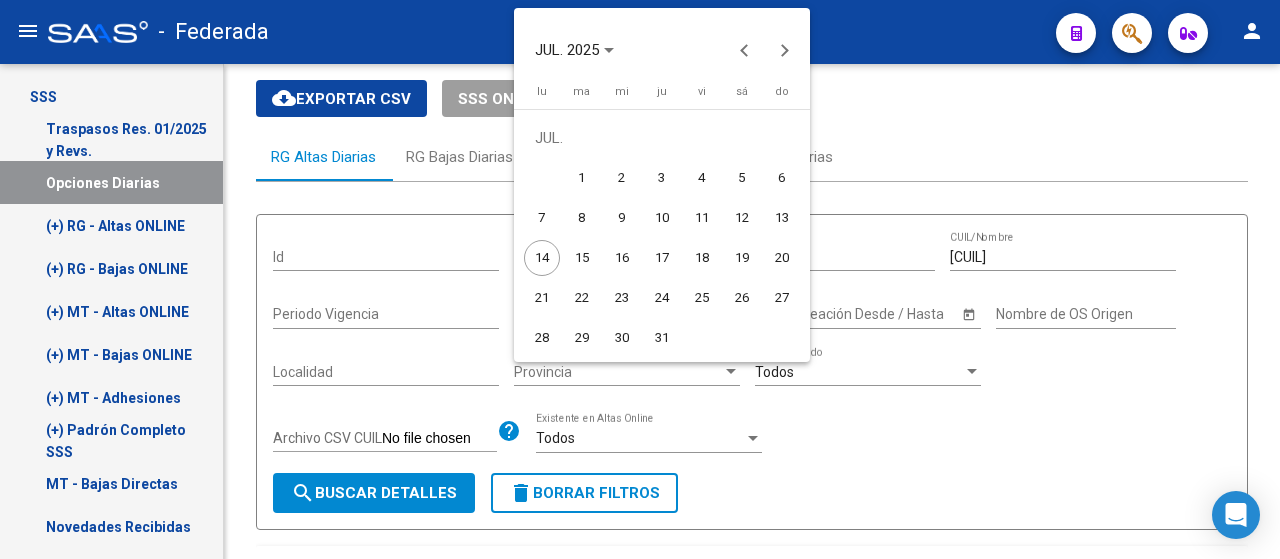 click on "11" at bounding box center (702, 218) 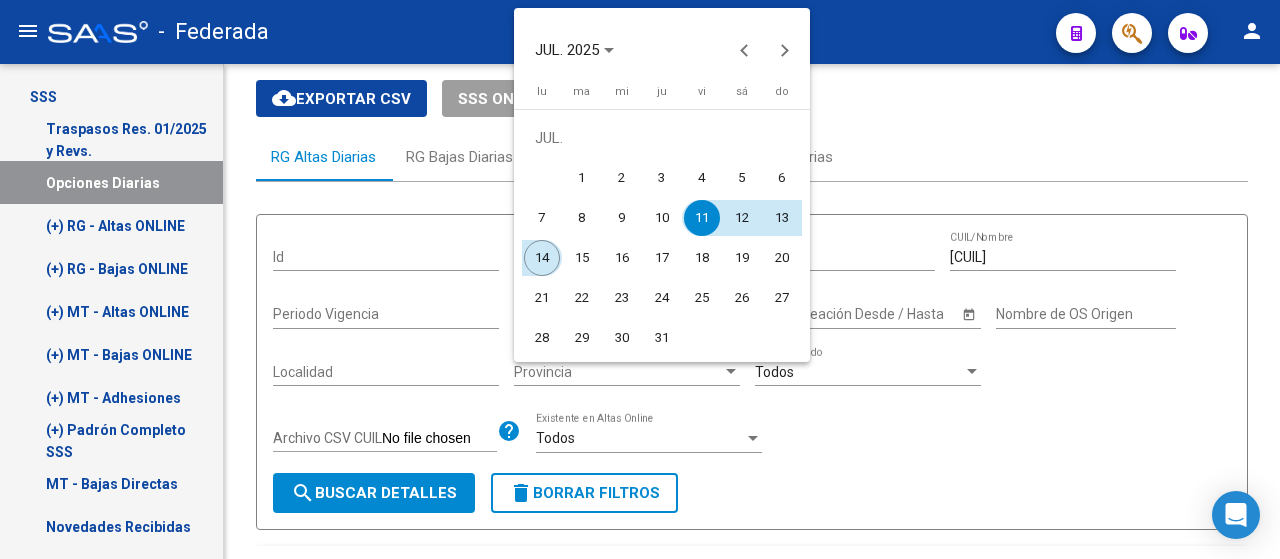 click on "14" at bounding box center (542, 258) 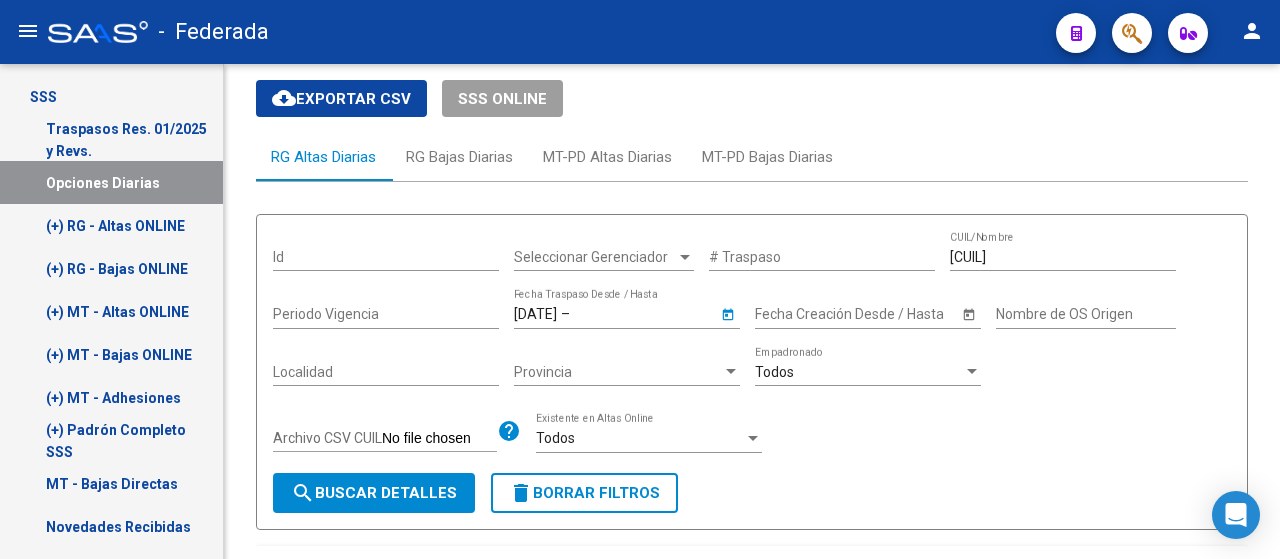 type on "14/7/2025" 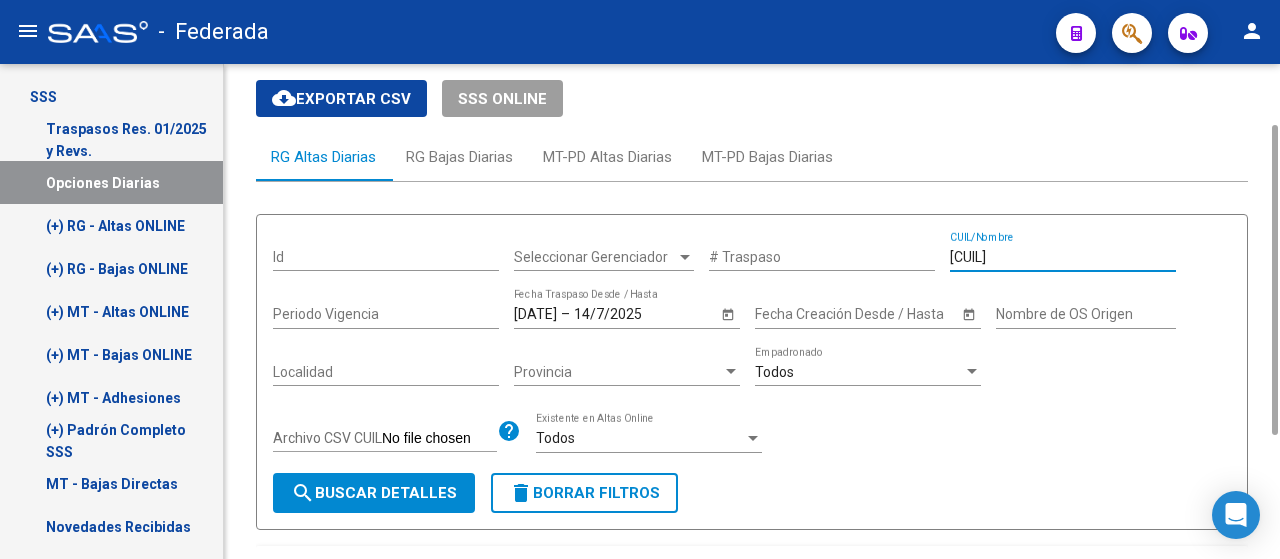 drag, startPoint x: 1050, startPoint y: 253, endPoint x: 932, endPoint y: 245, distance: 118.270874 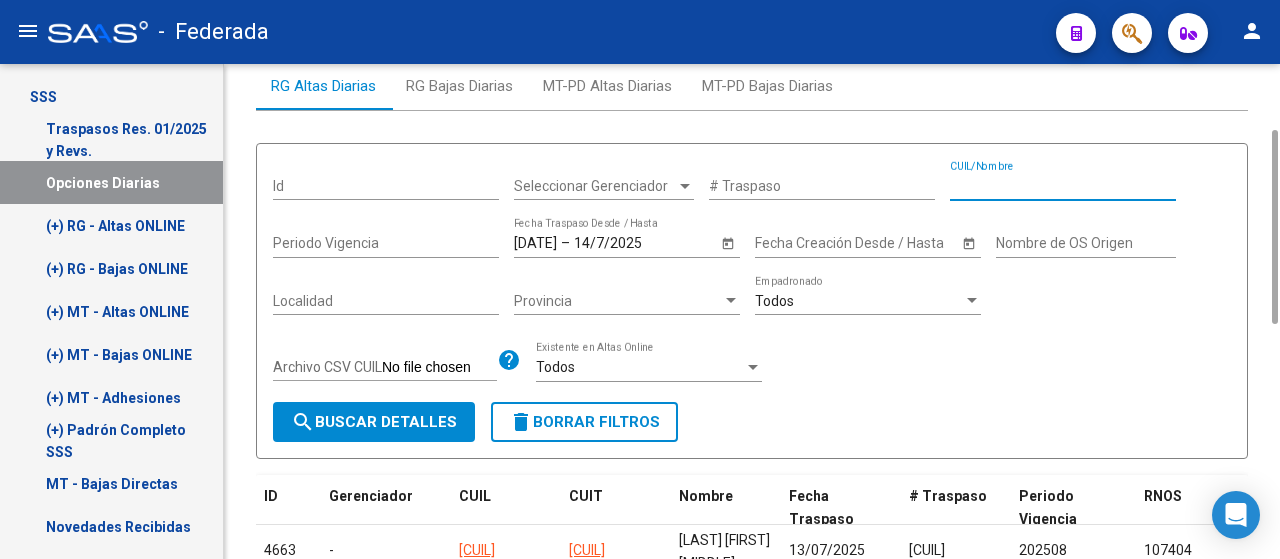 scroll, scrollTop: 0, scrollLeft: 0, axis: both 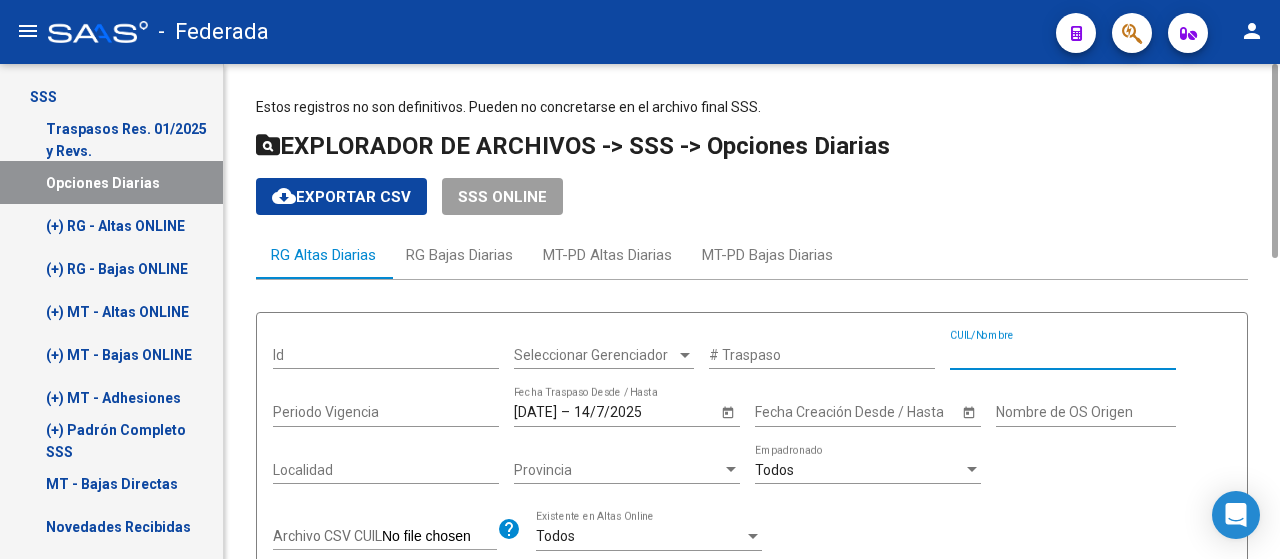 type 